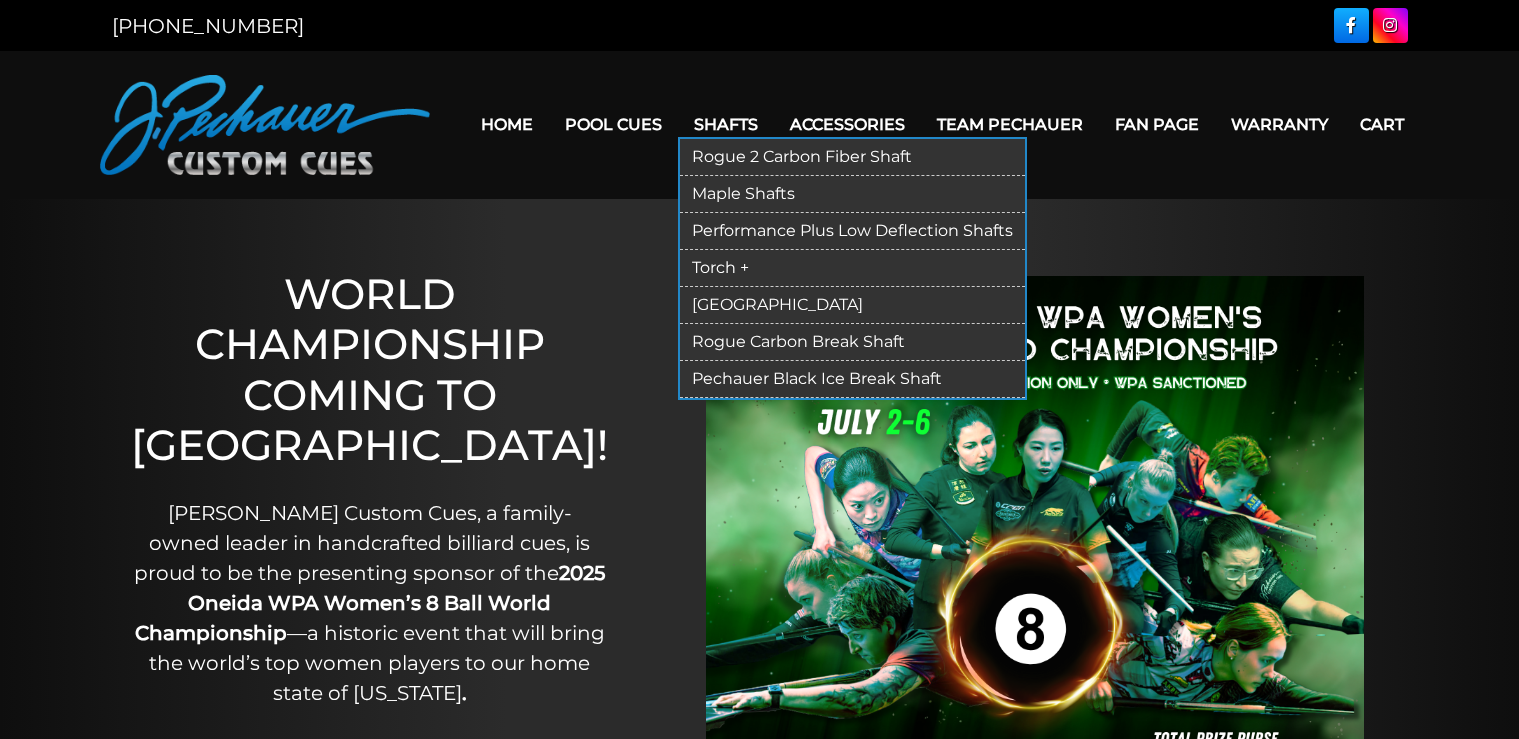 scroll, scrollTop: 0, scrollLeft: 0, axis: both 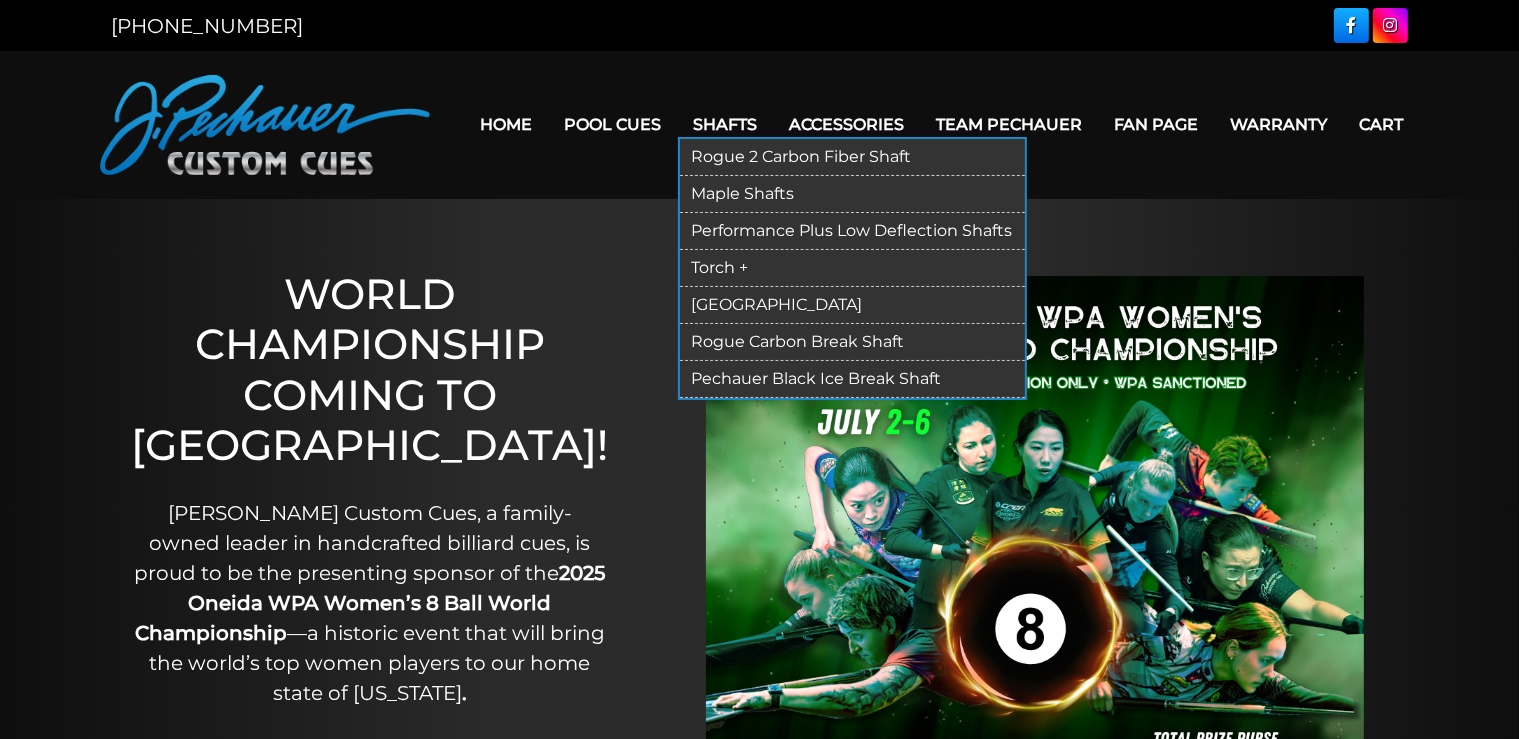 click on "Performance Plus Low Deflection Shafts" at bounding box center [852, 231] 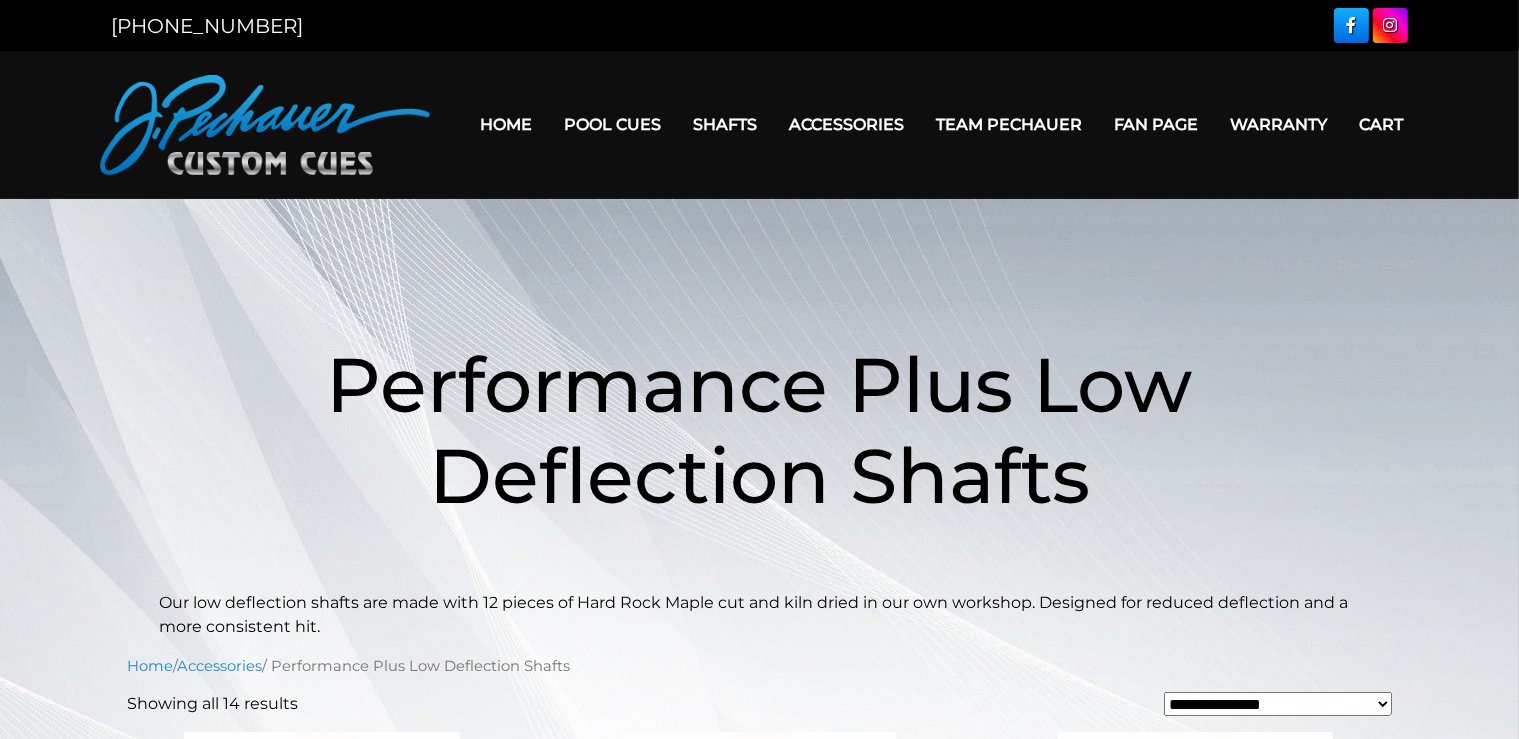scroll, scrollTop: 0, scrollLeft: 0, axis: both 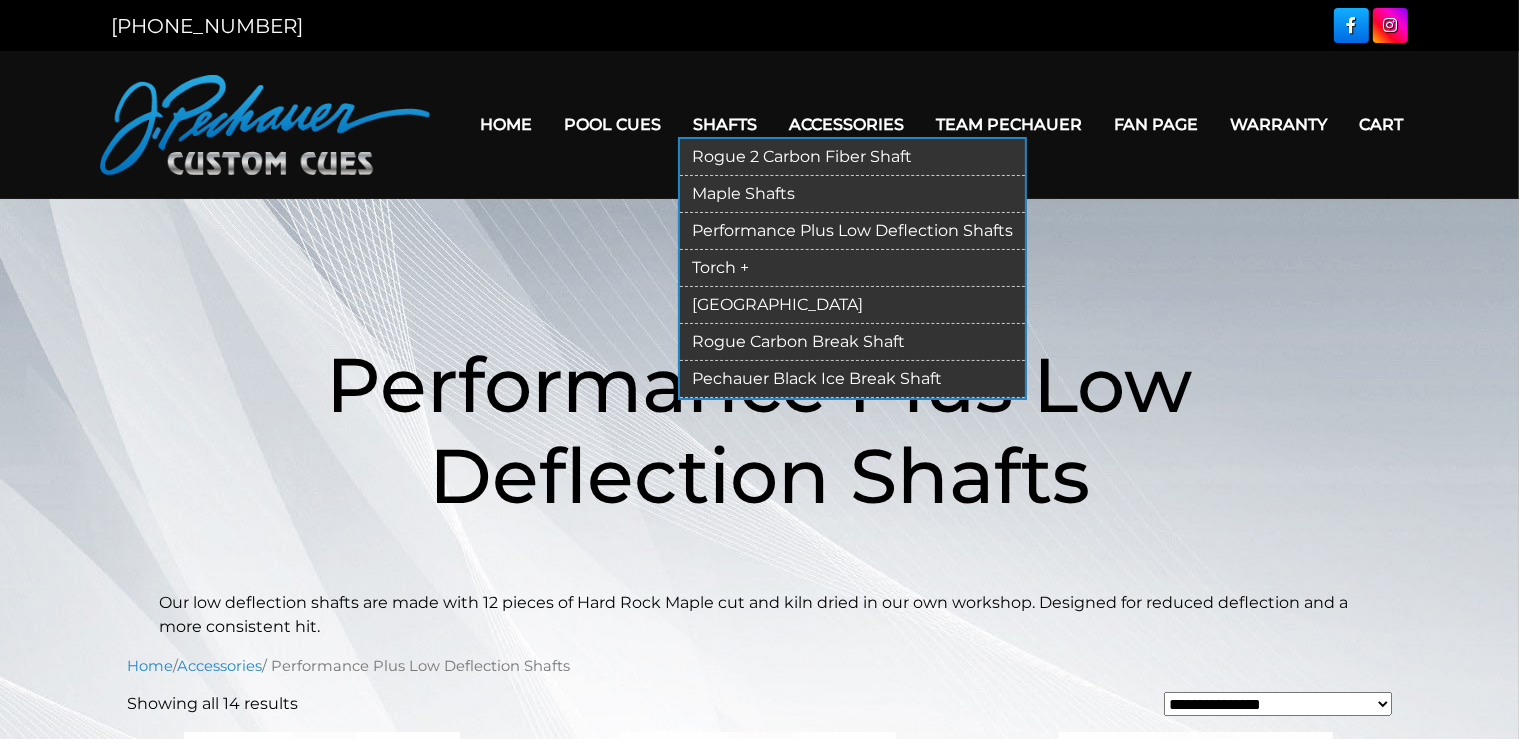 click on "[GEOGRAPHIC_DATA]" at bounding box center [852, 305] 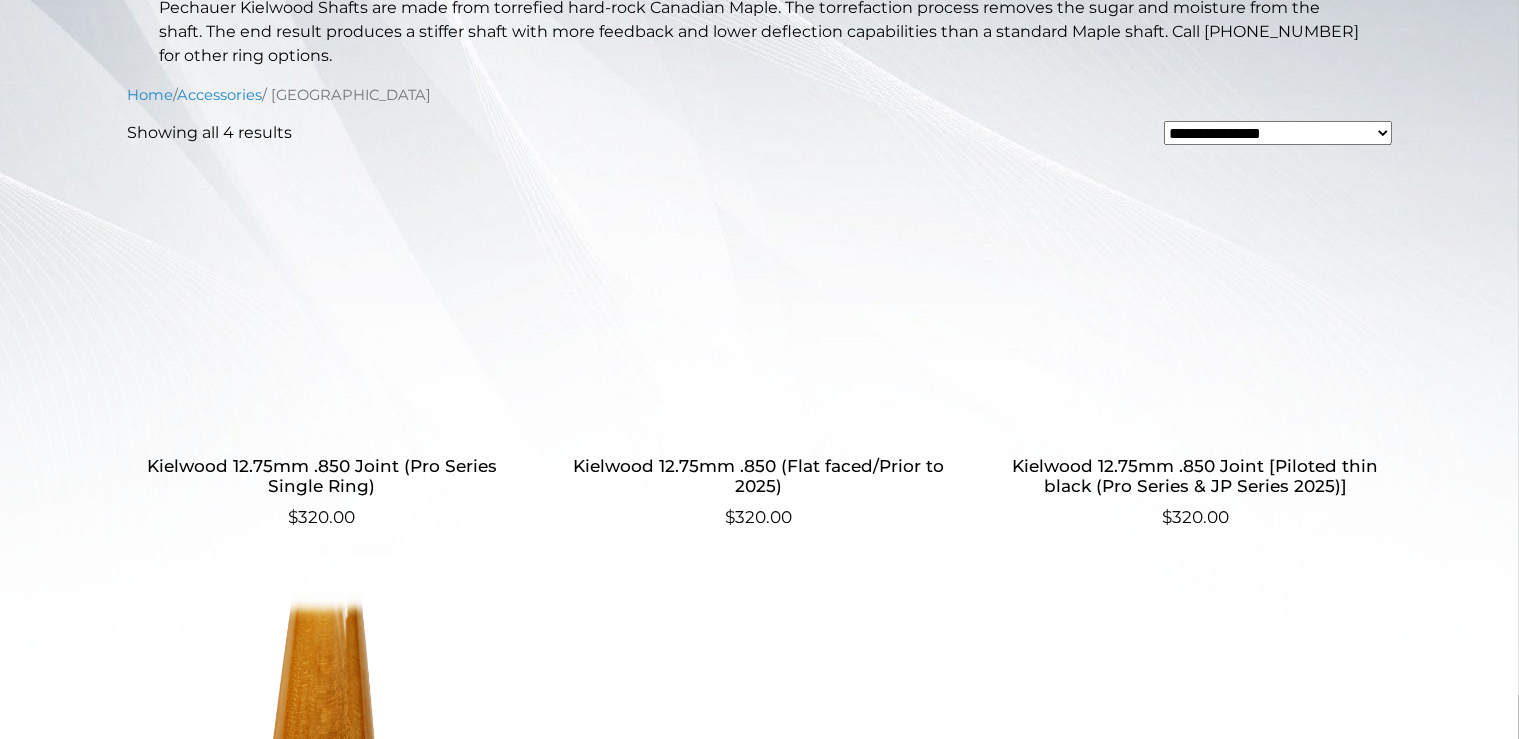 scroll, scrollTop: 422, scrollLeft: 0, axis: vertical 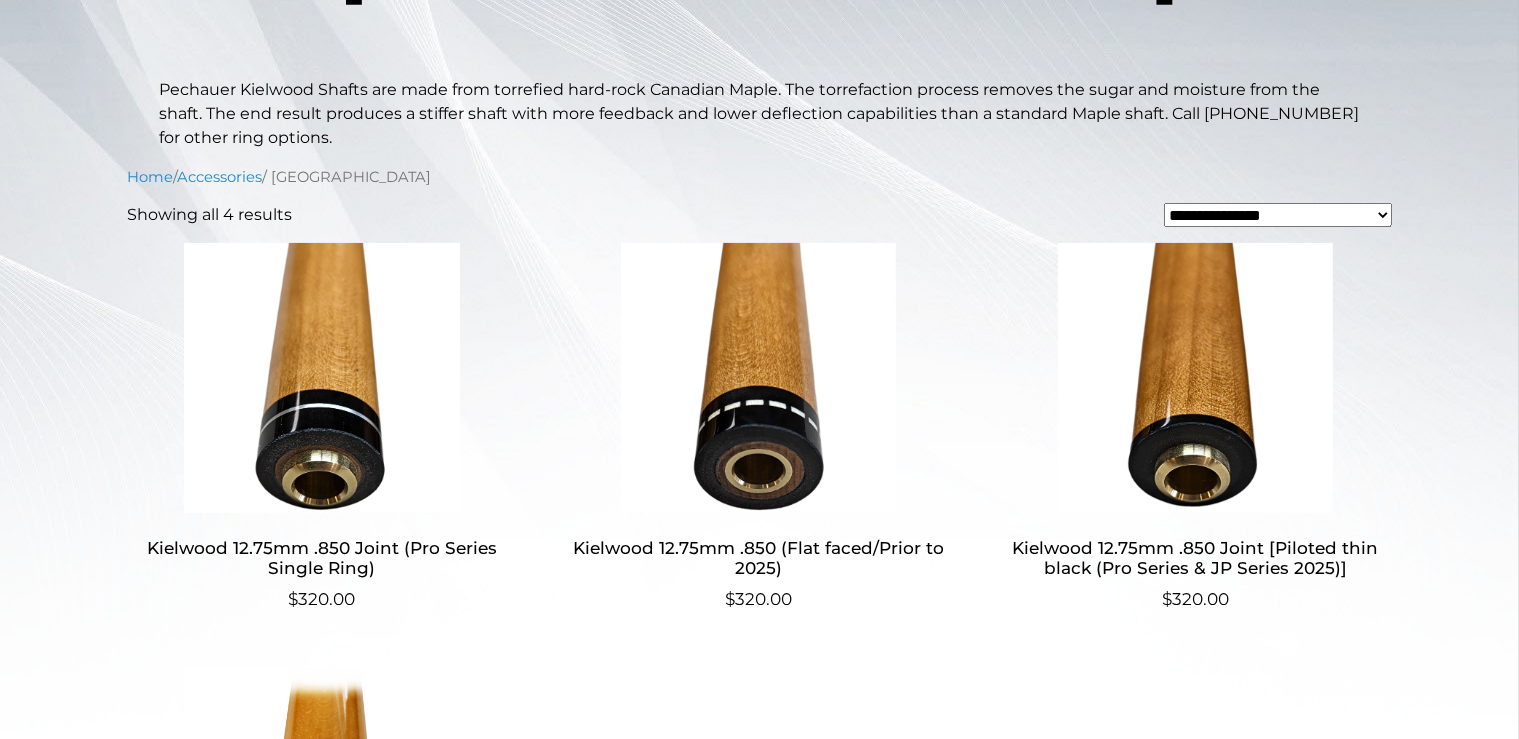 click on "**********" at bounding box center [1278, 215] 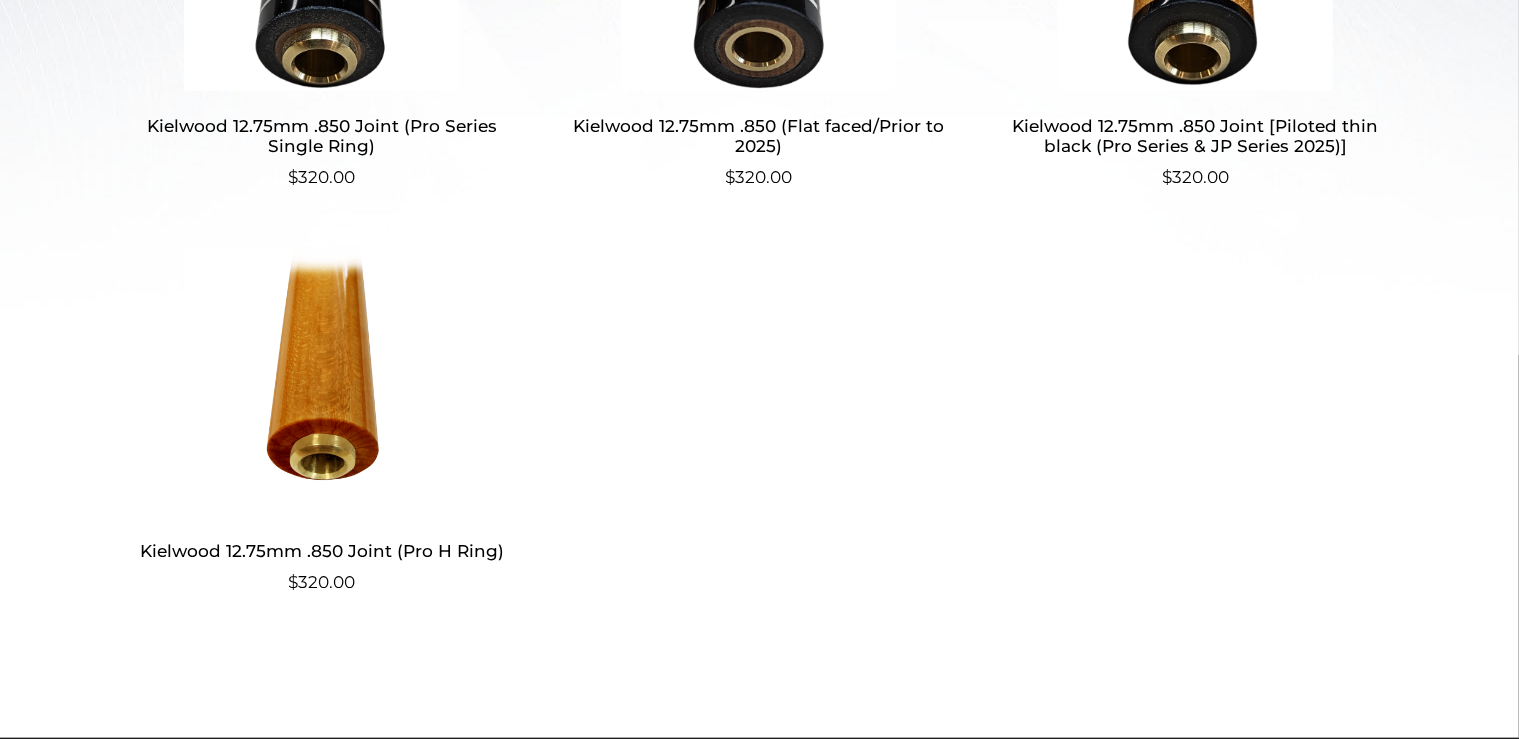 click at bounding box center [322, 382] 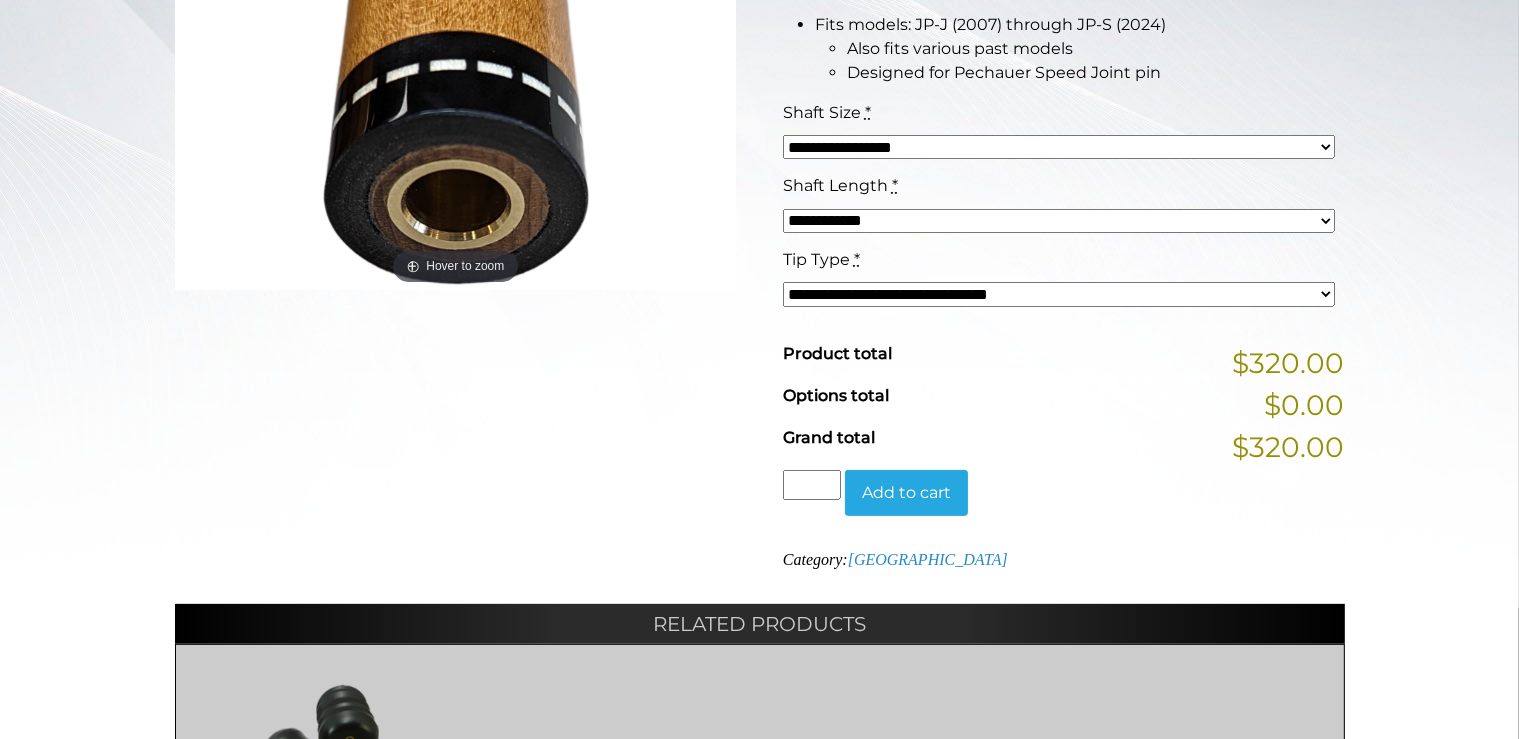 scroll, scrollTop: 422, scrollLeft: 0, axis: vertical 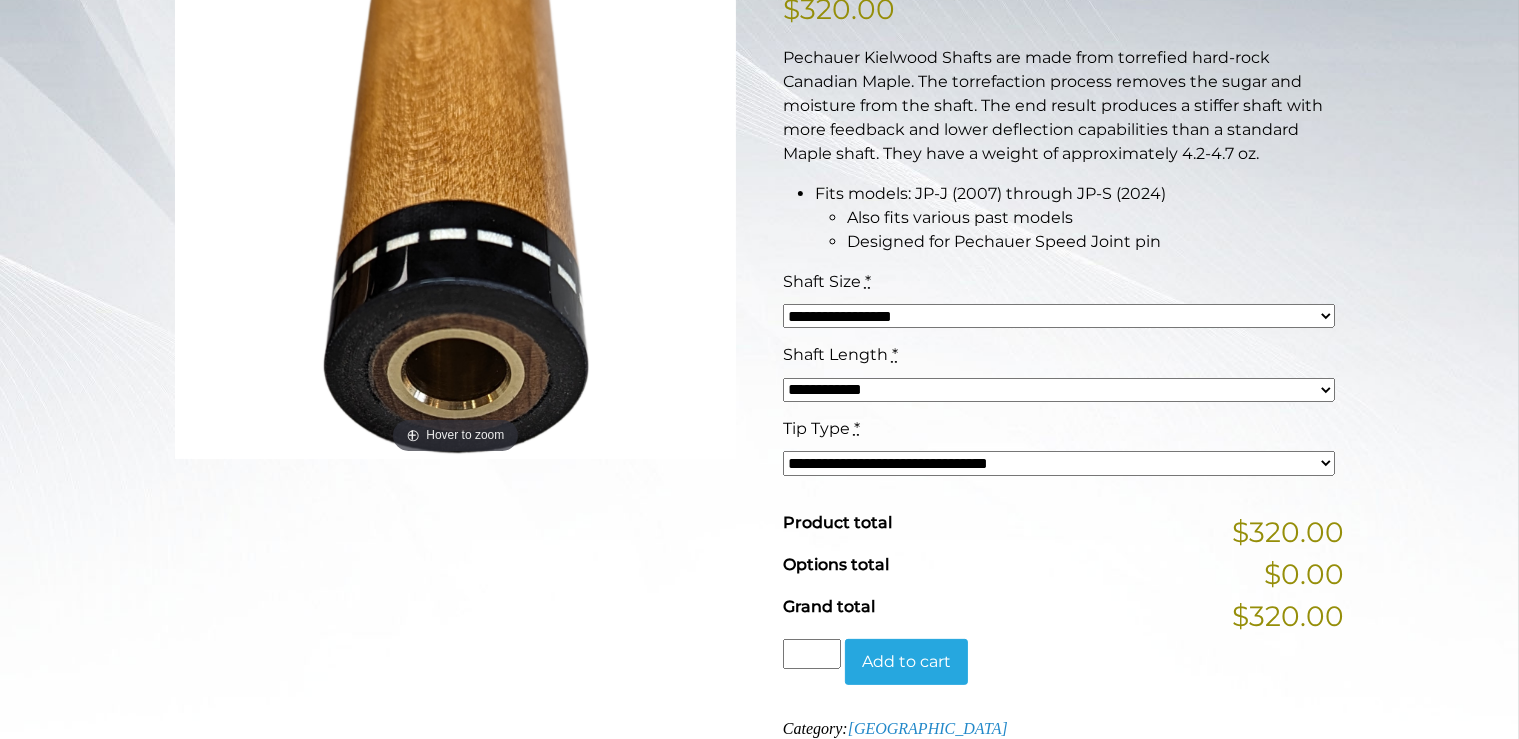 click on "**********" at bounding box center [1059, 316] 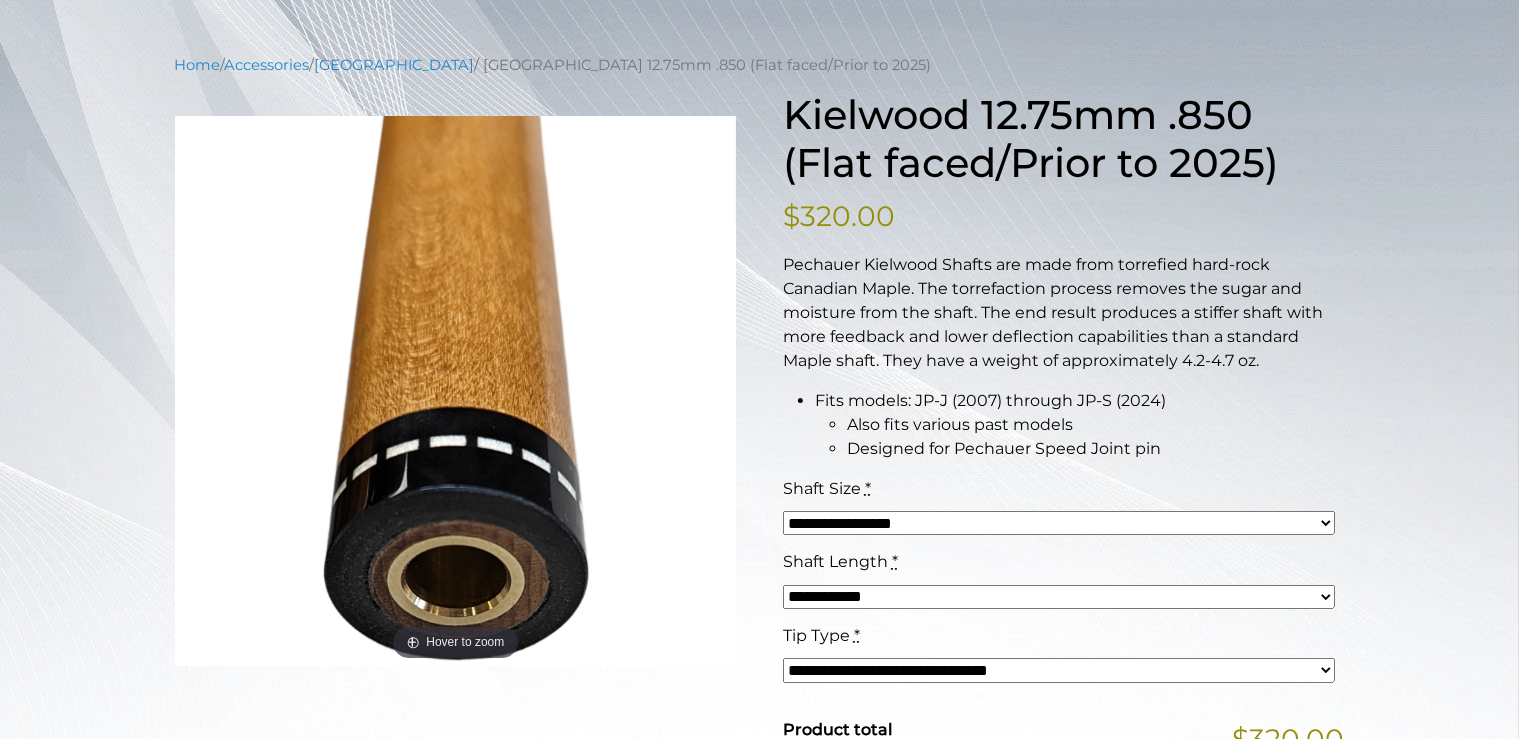 scroll, scrollTop: 211, scrollLeft: 0, axis: vertical 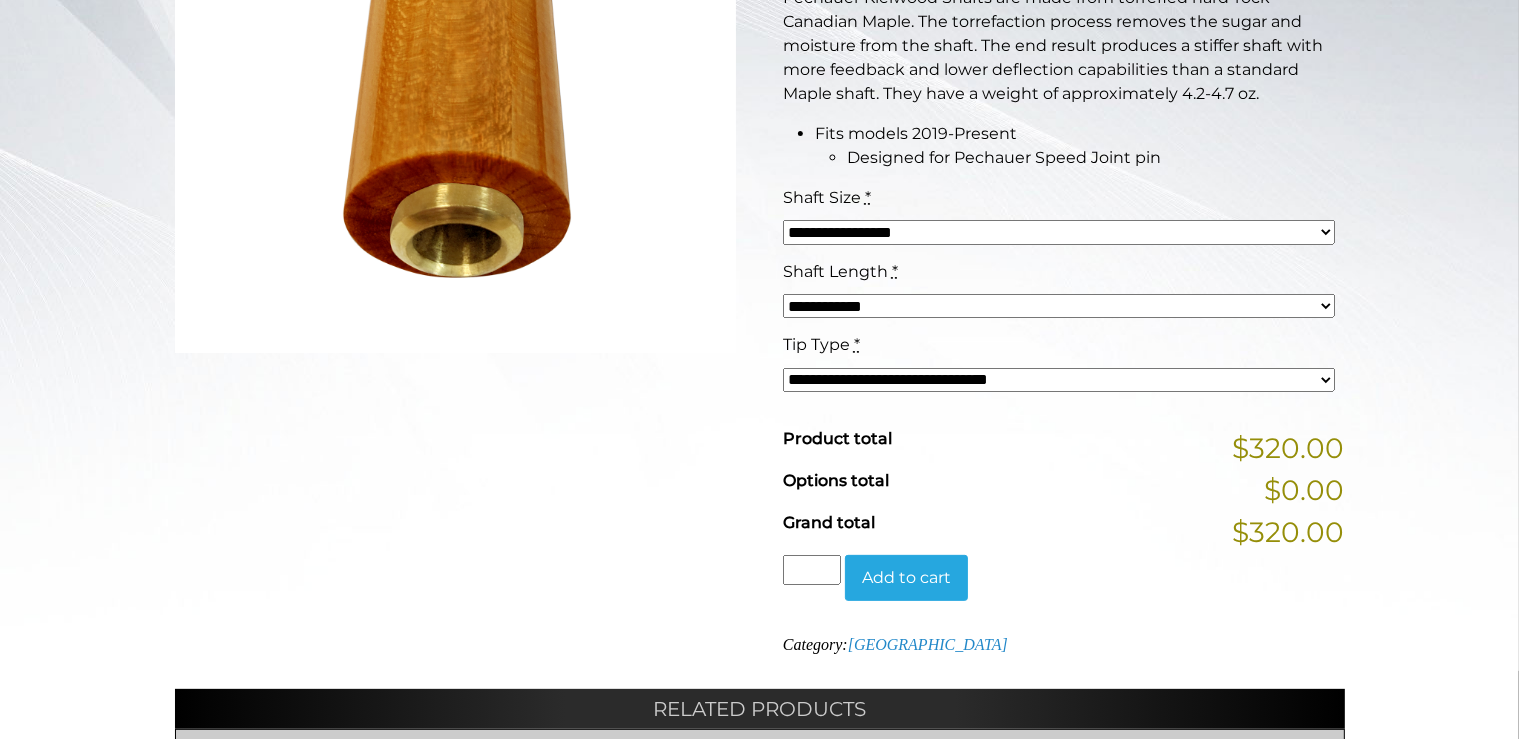 click on "**********" at bounding box center [1059, 232] 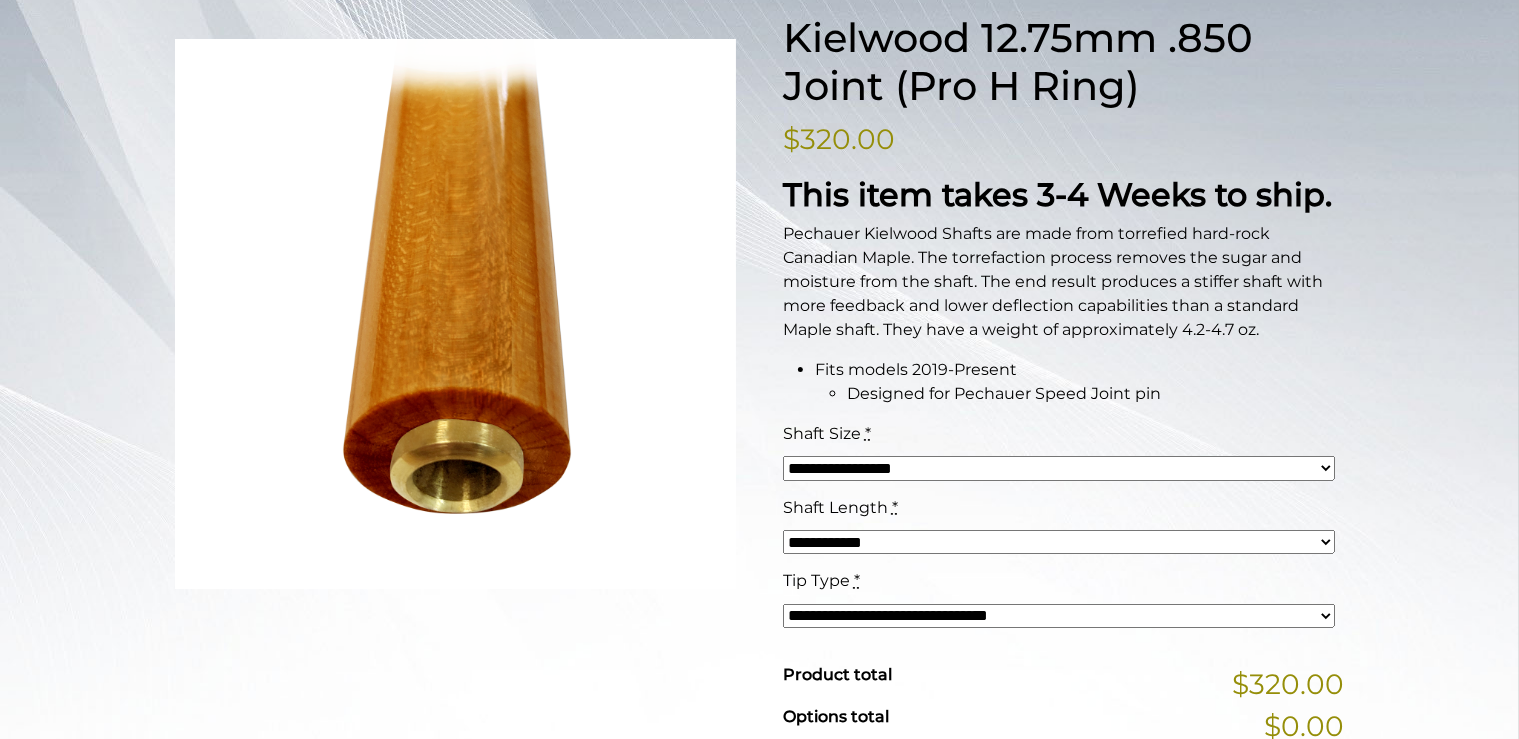 scroll, scrollTop: 211, scrollLeft: 0, axis: vertical 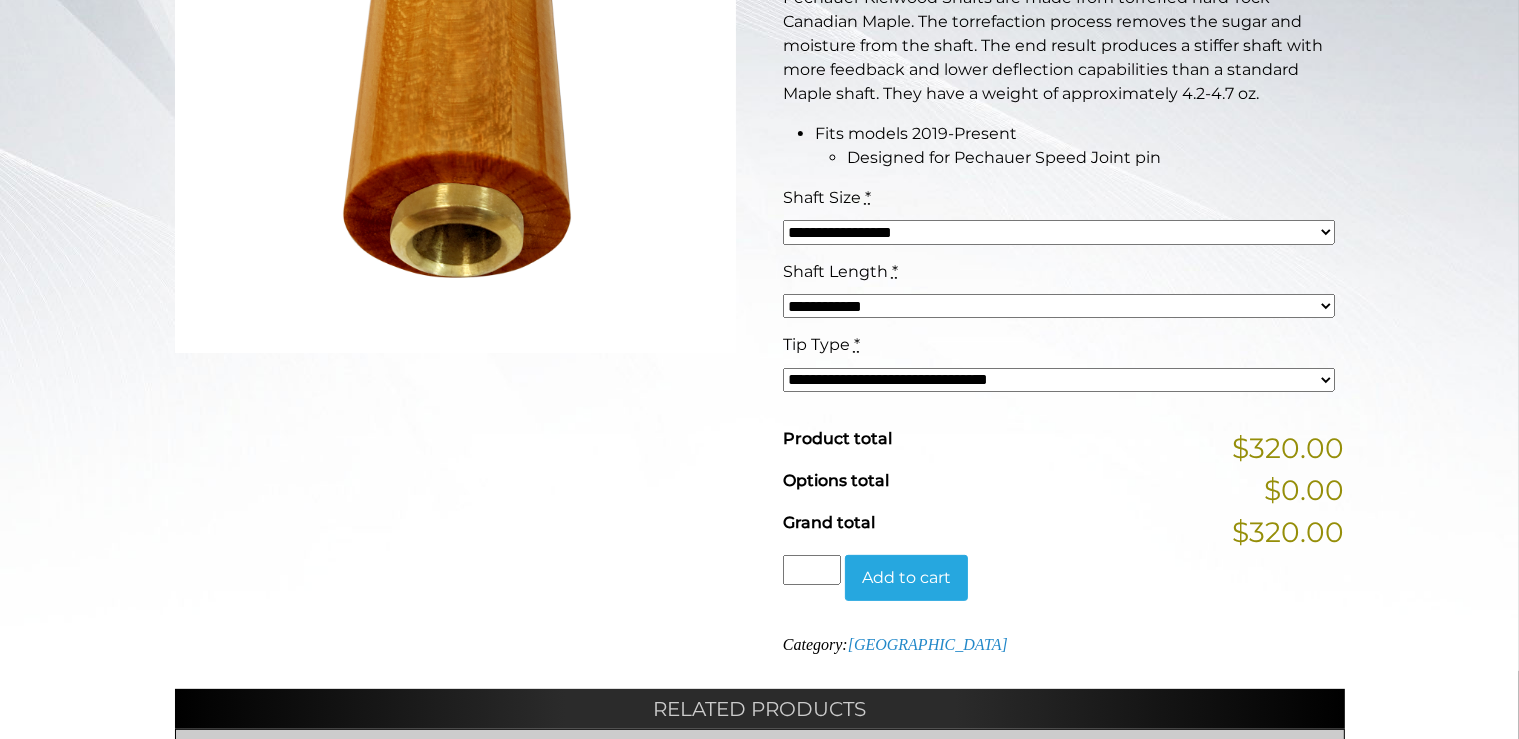 click on "Add to cart" at bounding box center (906, 578) 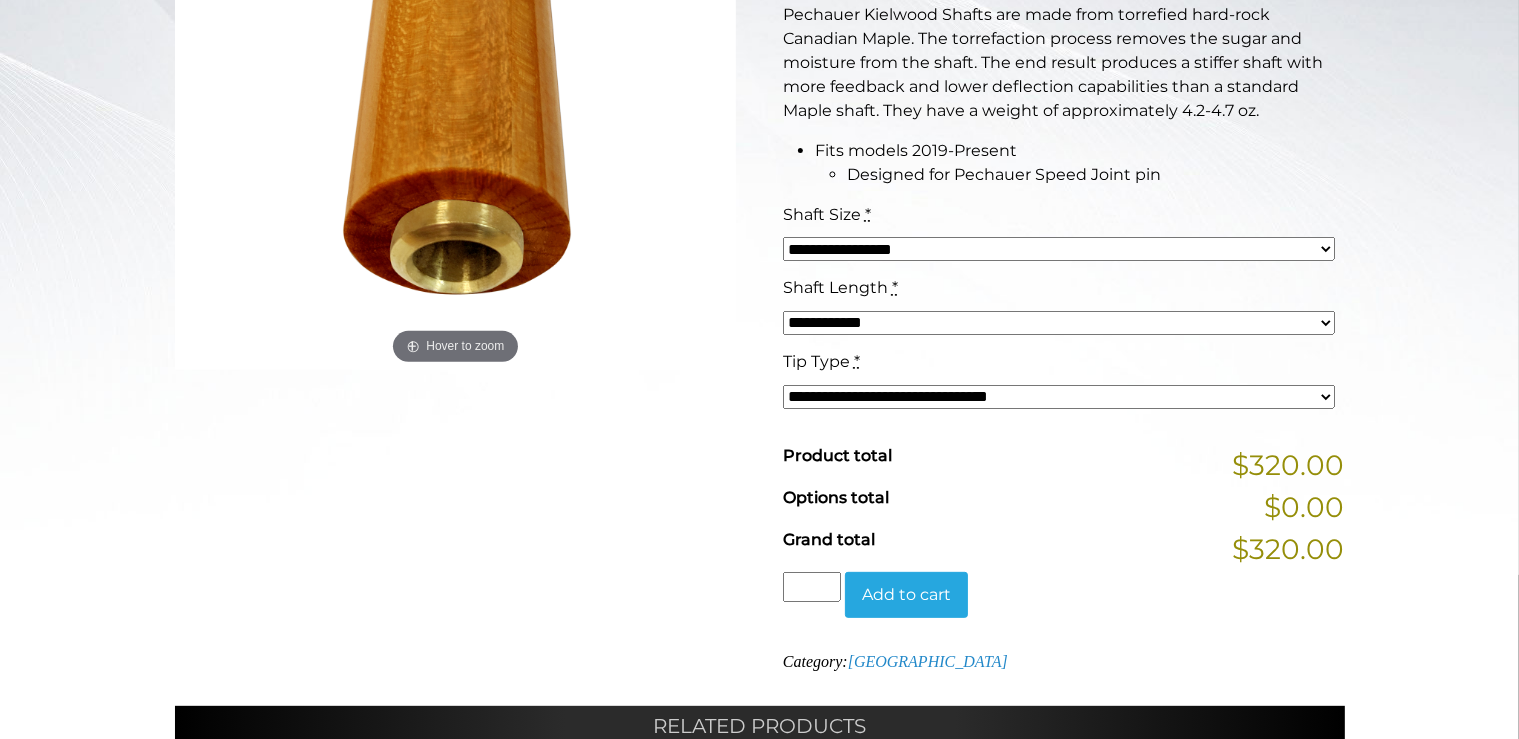 scroll, scrollTop: 633, scrollLeft: 0, axis: vertical 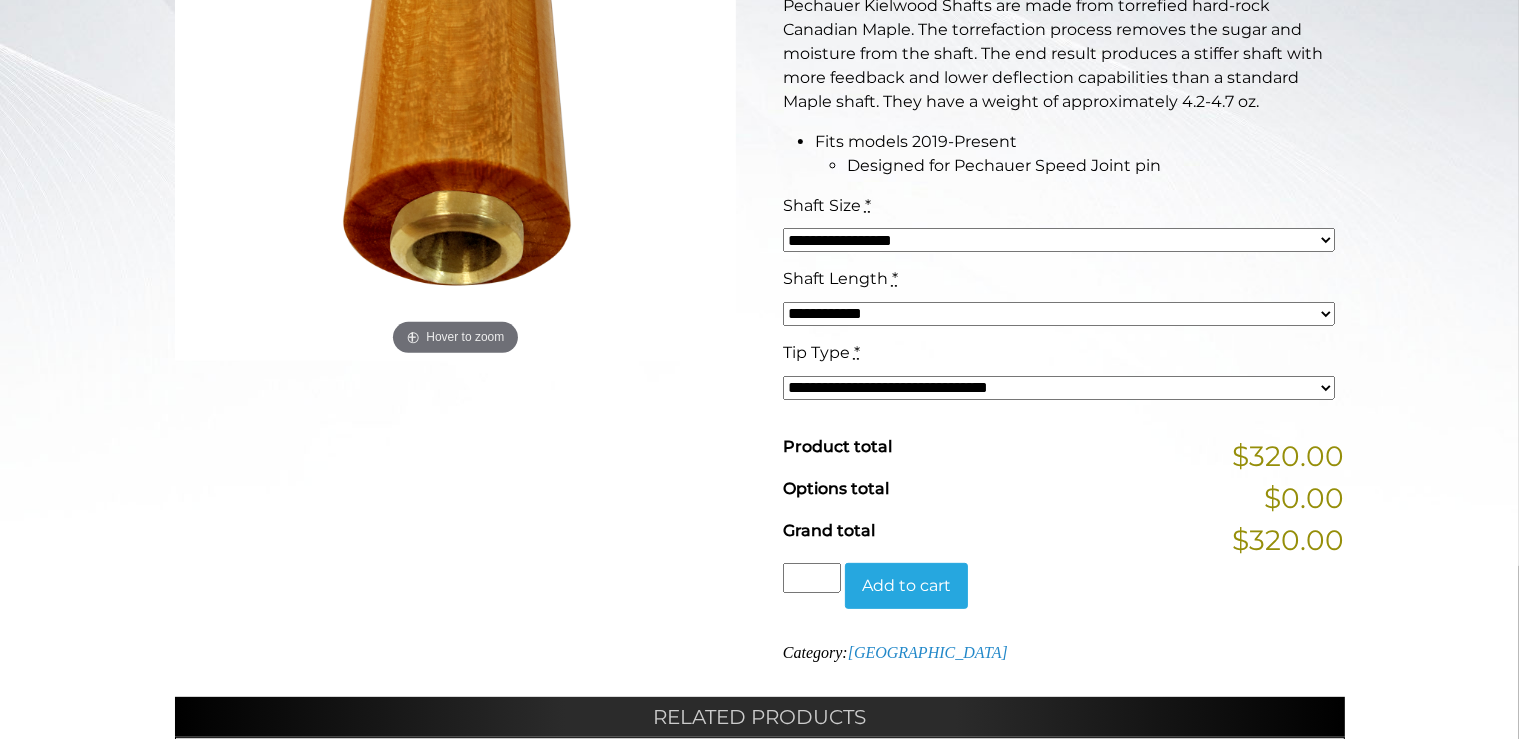 click on "**********" at bounding box center (1059, 240) 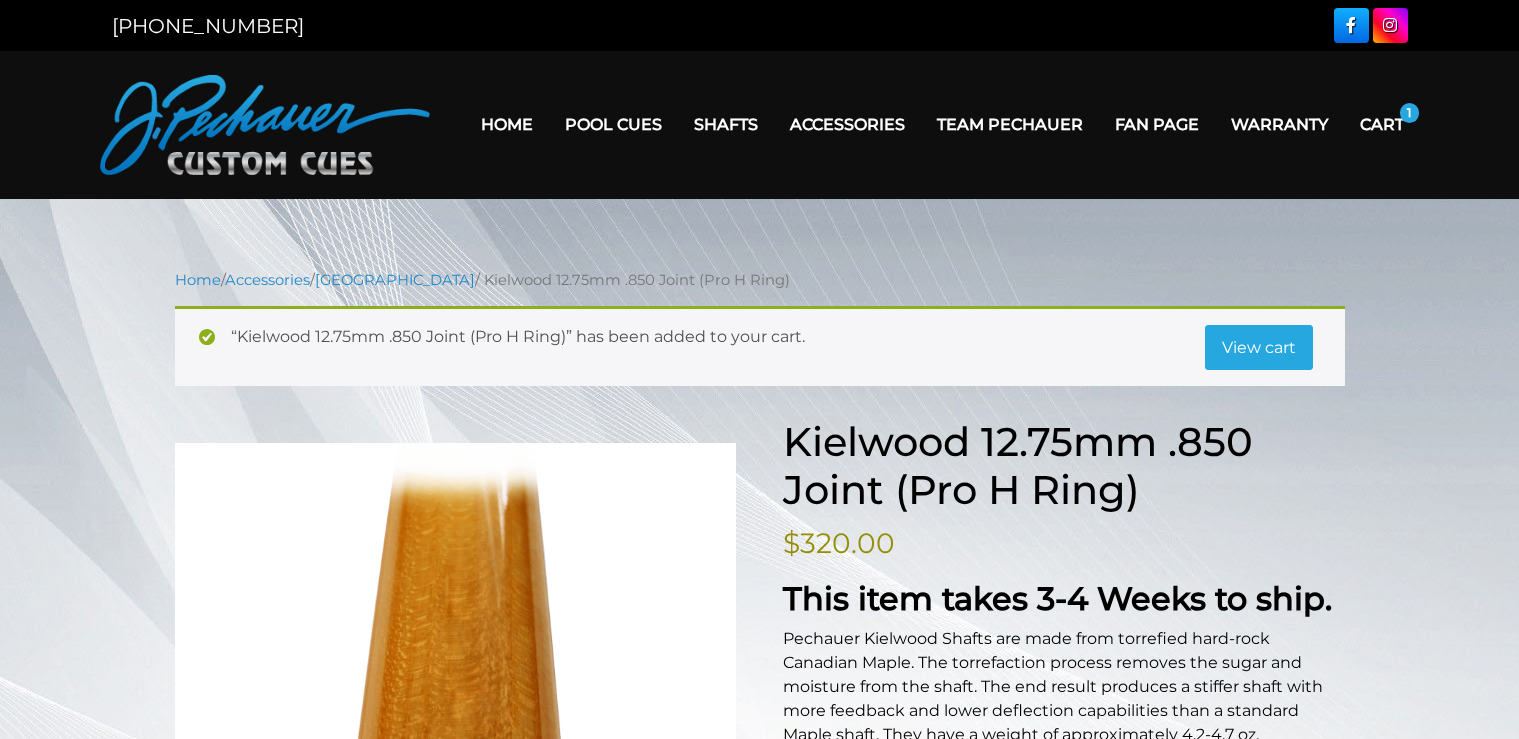scroll, scrollTop: 0, scrollLeft: 0, axis: both 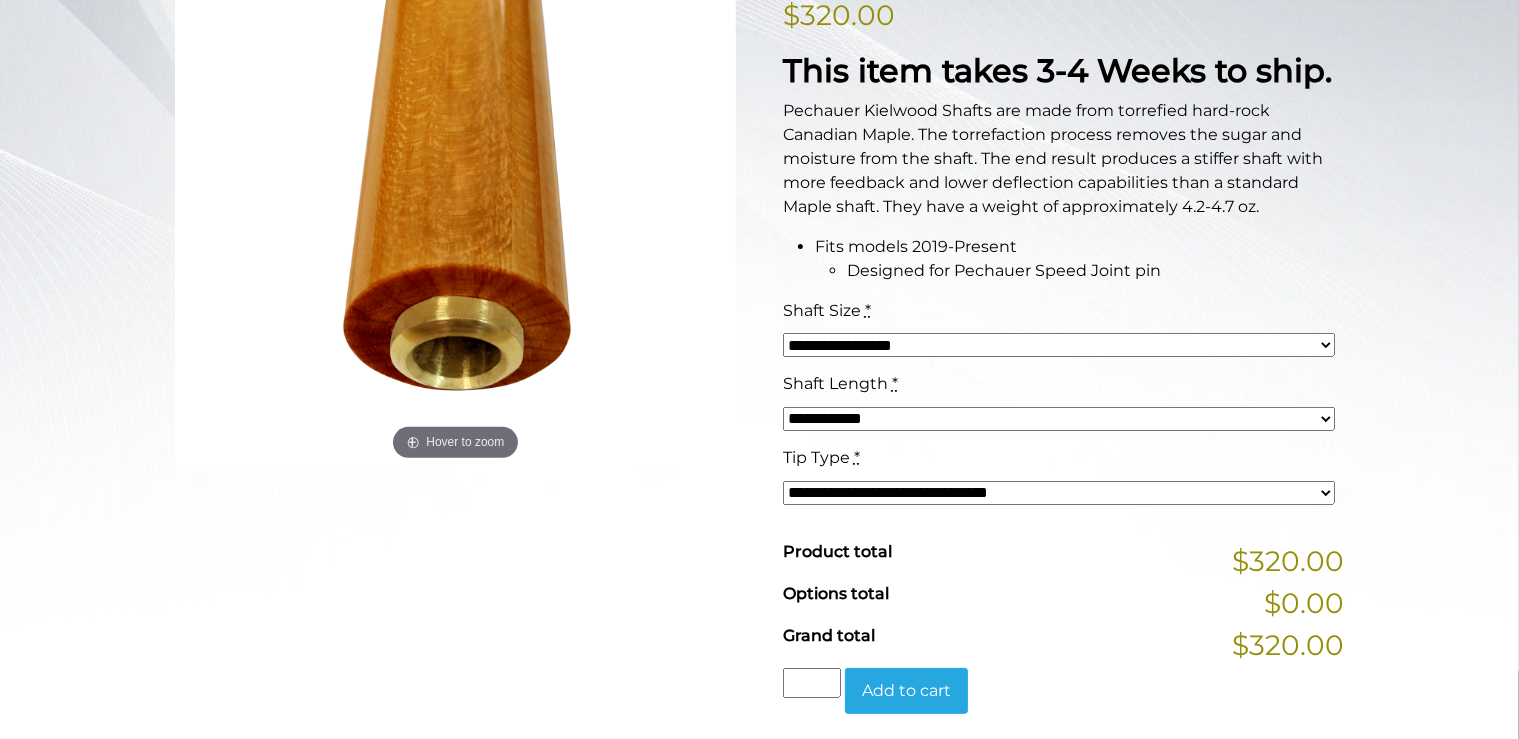 click on "**********" at bounding box center [1059, 345] 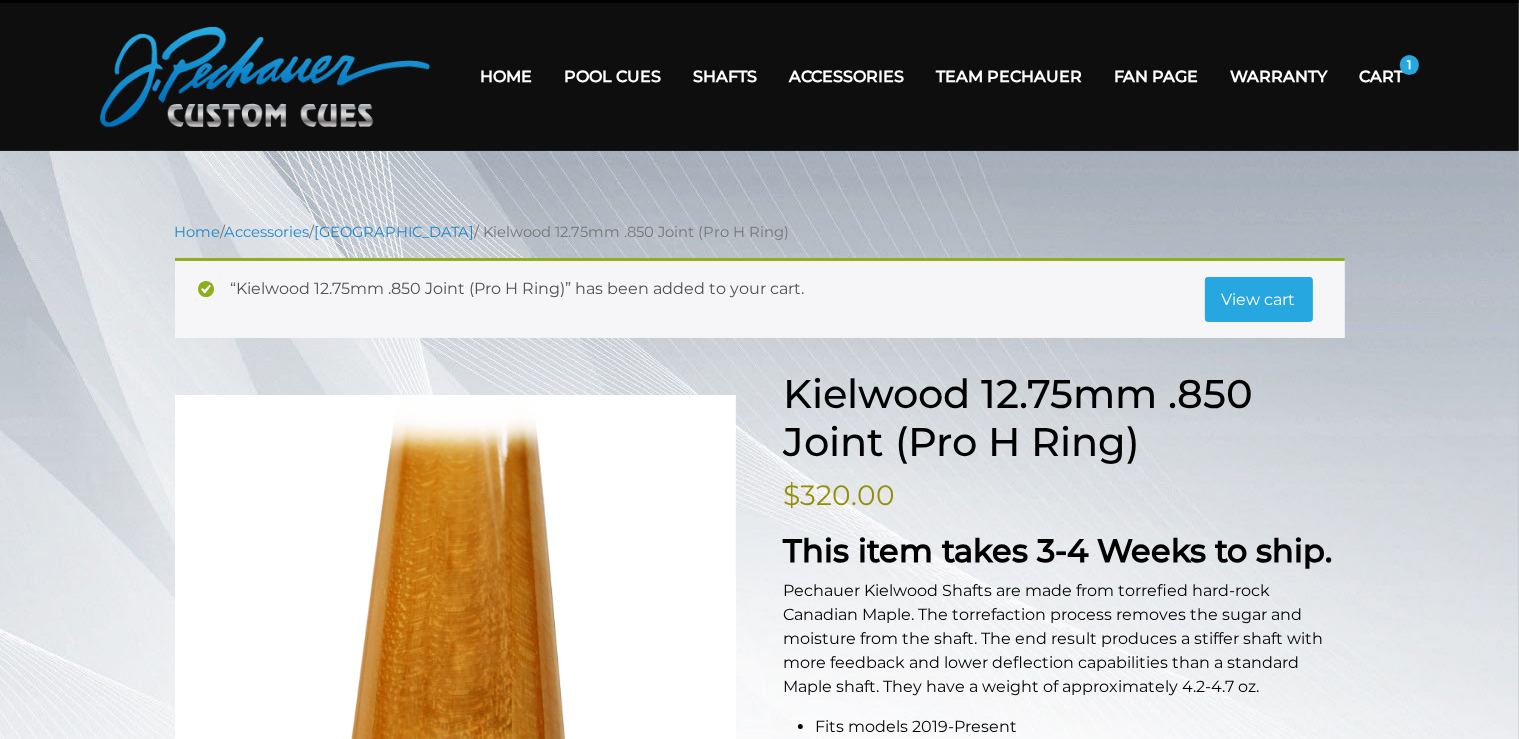 scroll, scrollTop: 0, scrollLeft: 0, axis: both 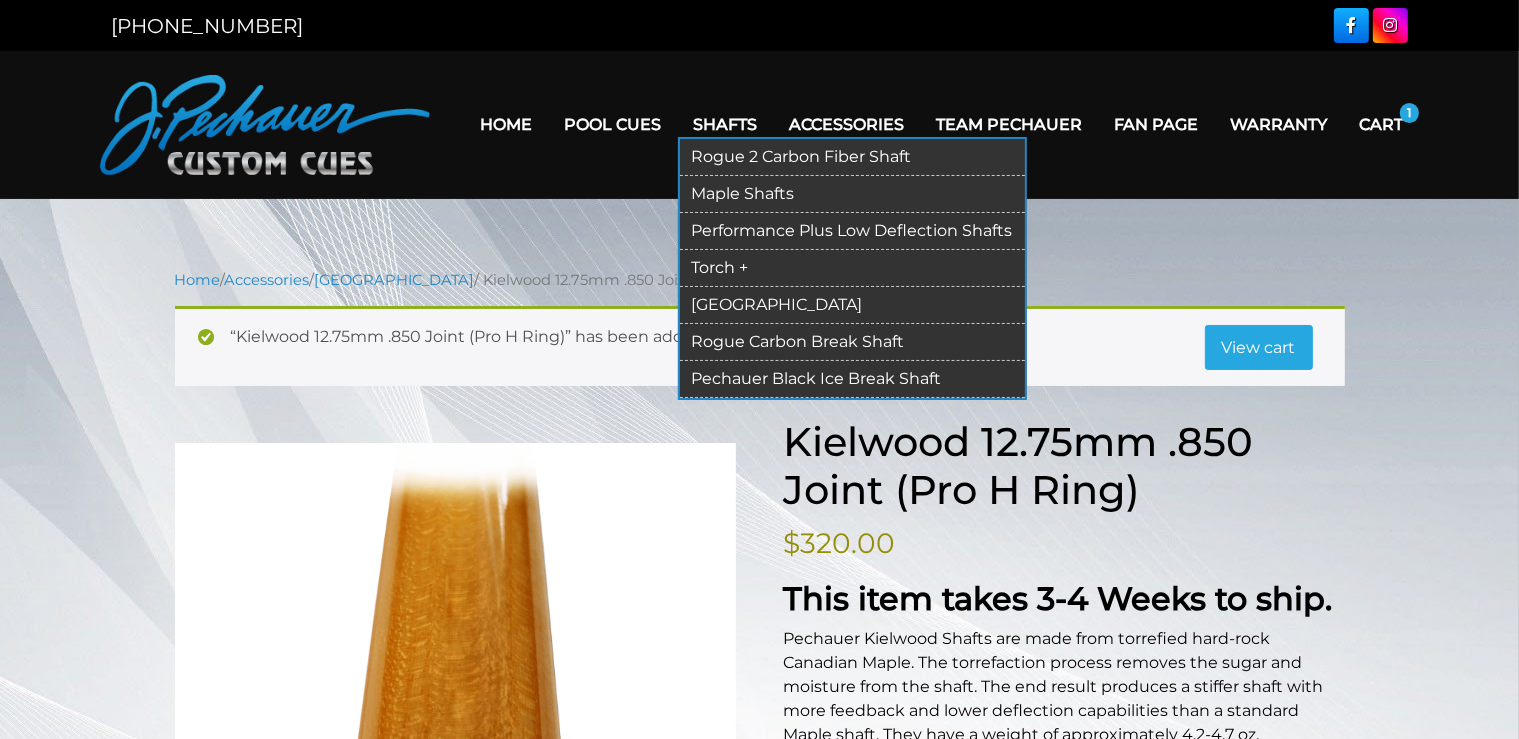 click on "[GEOGRAPHIC_DATA]" at bounding box center [852, 305] 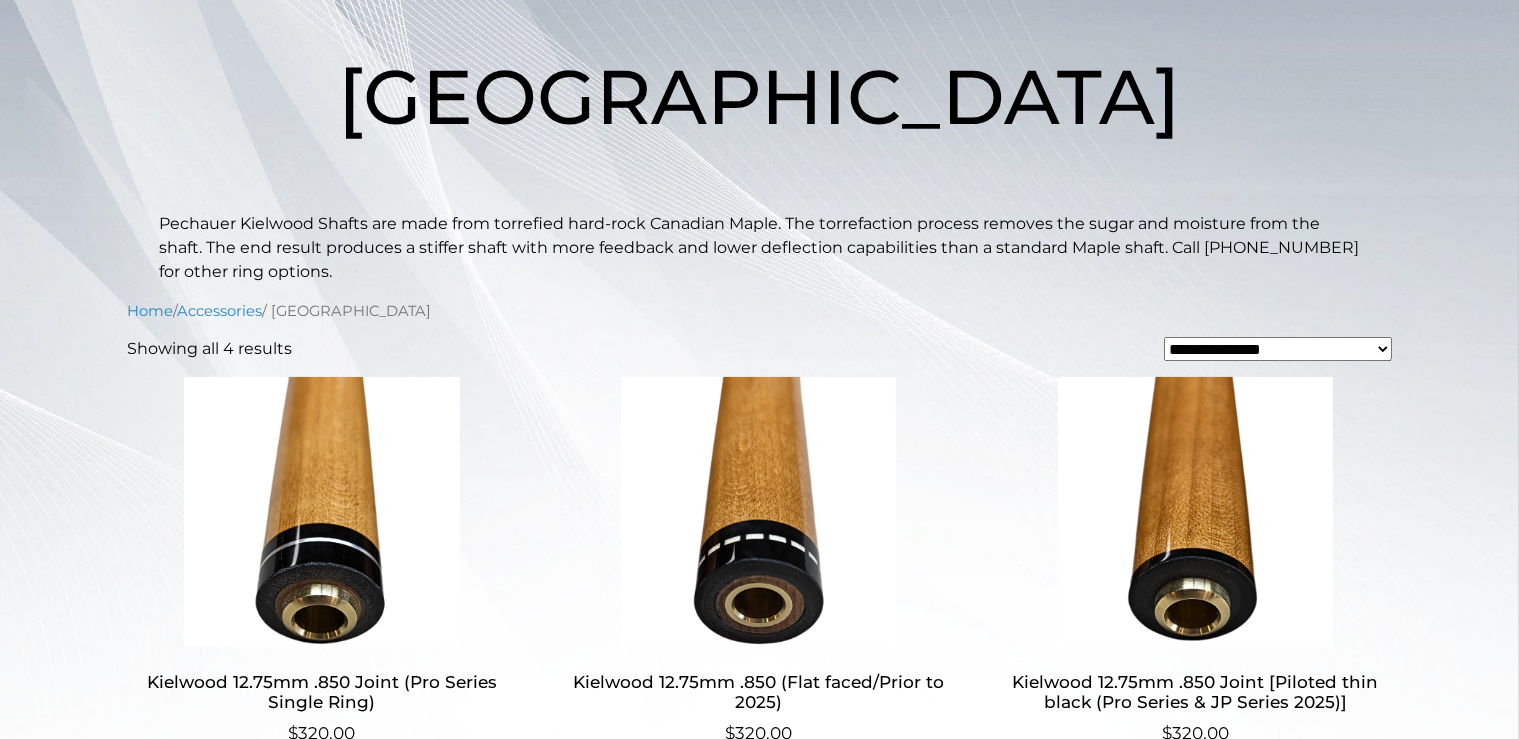 scroll, scrollTop: 0, scrollLeft: 0, axis: both 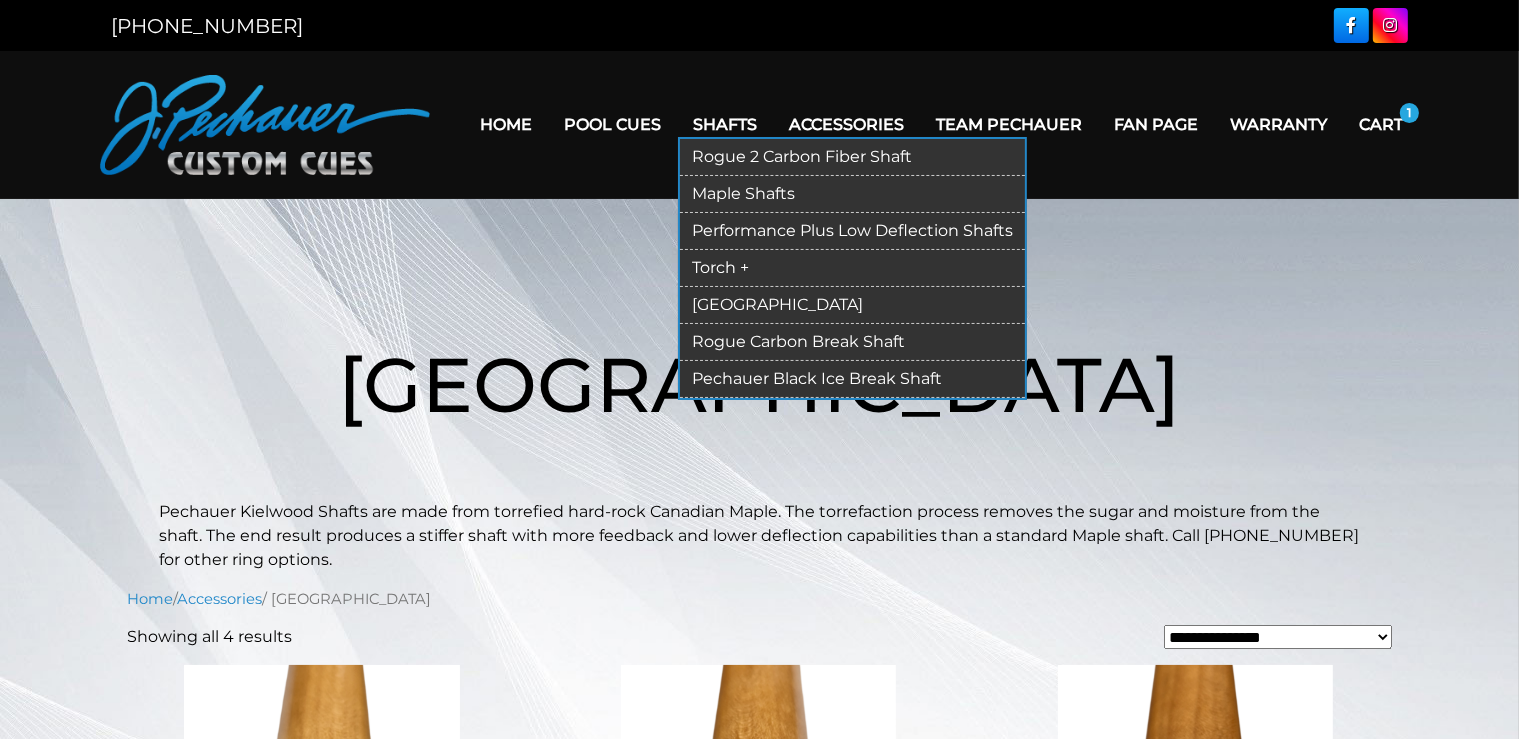 click on "Performance Plus Low Deflection Shafts" at bounding box center [852, 231] 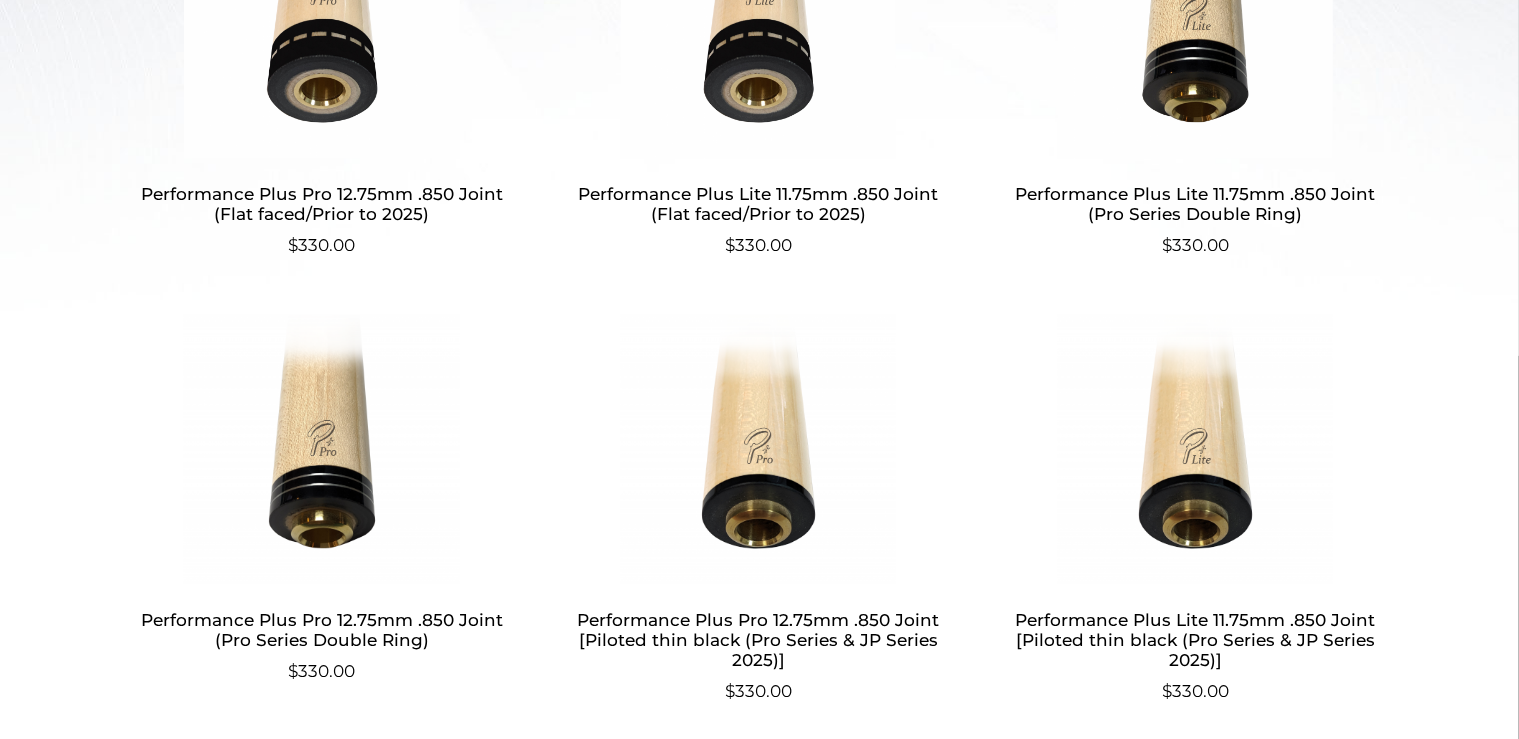 scroll, scrollTop: 844, scrollLeft: 0, axis: vertical 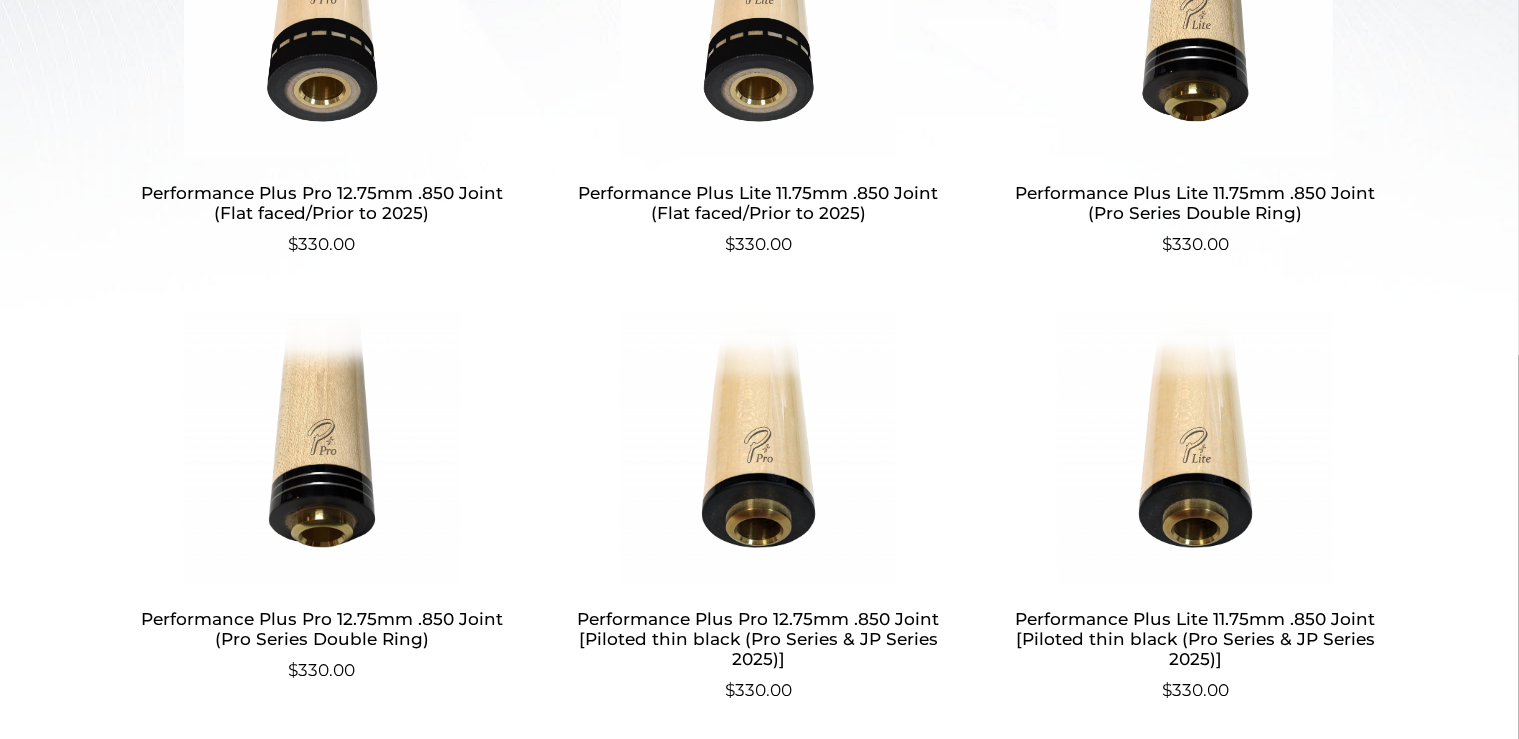 click at bounding box center [758, 449] 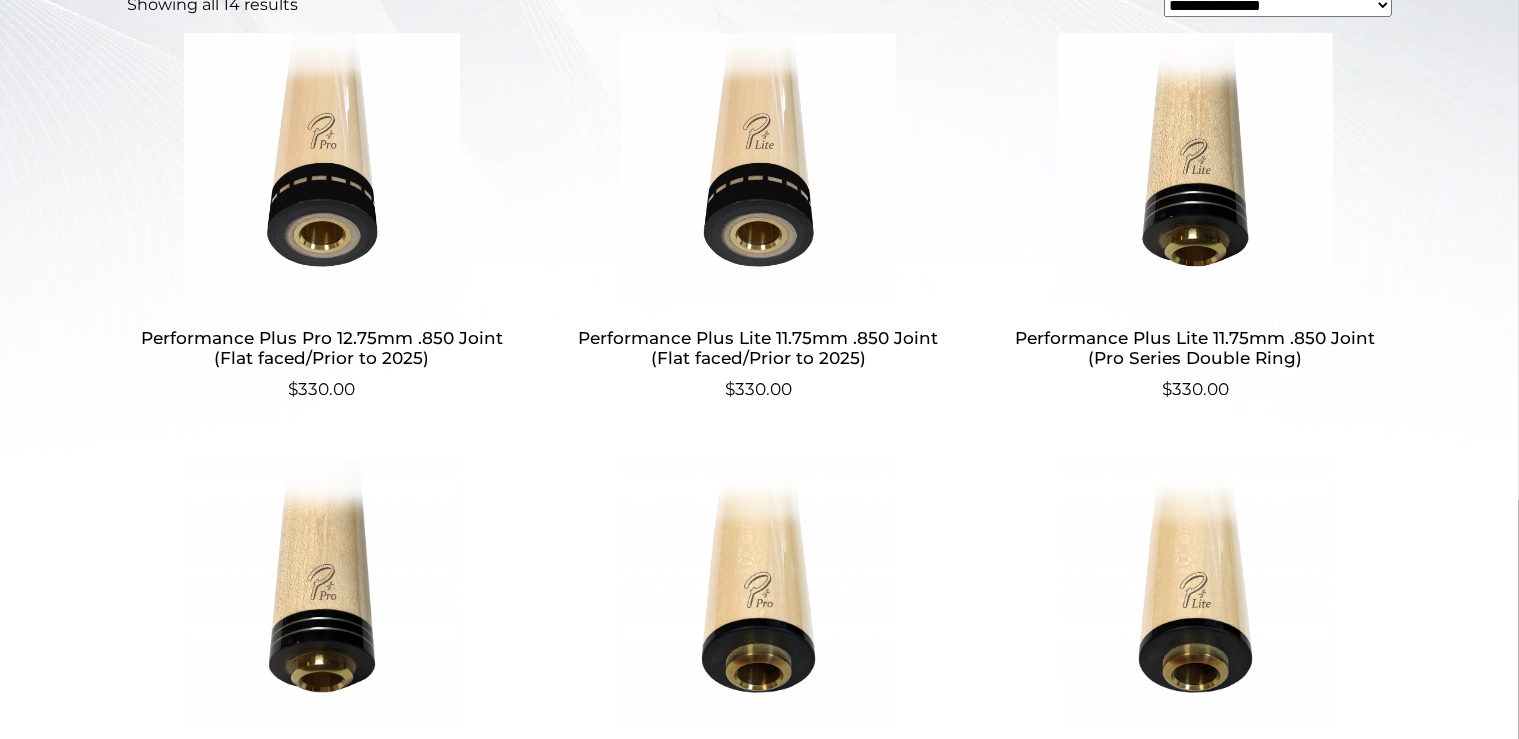 scroll, scrollTop: 633, scrollLeft: 0, axis: vertical 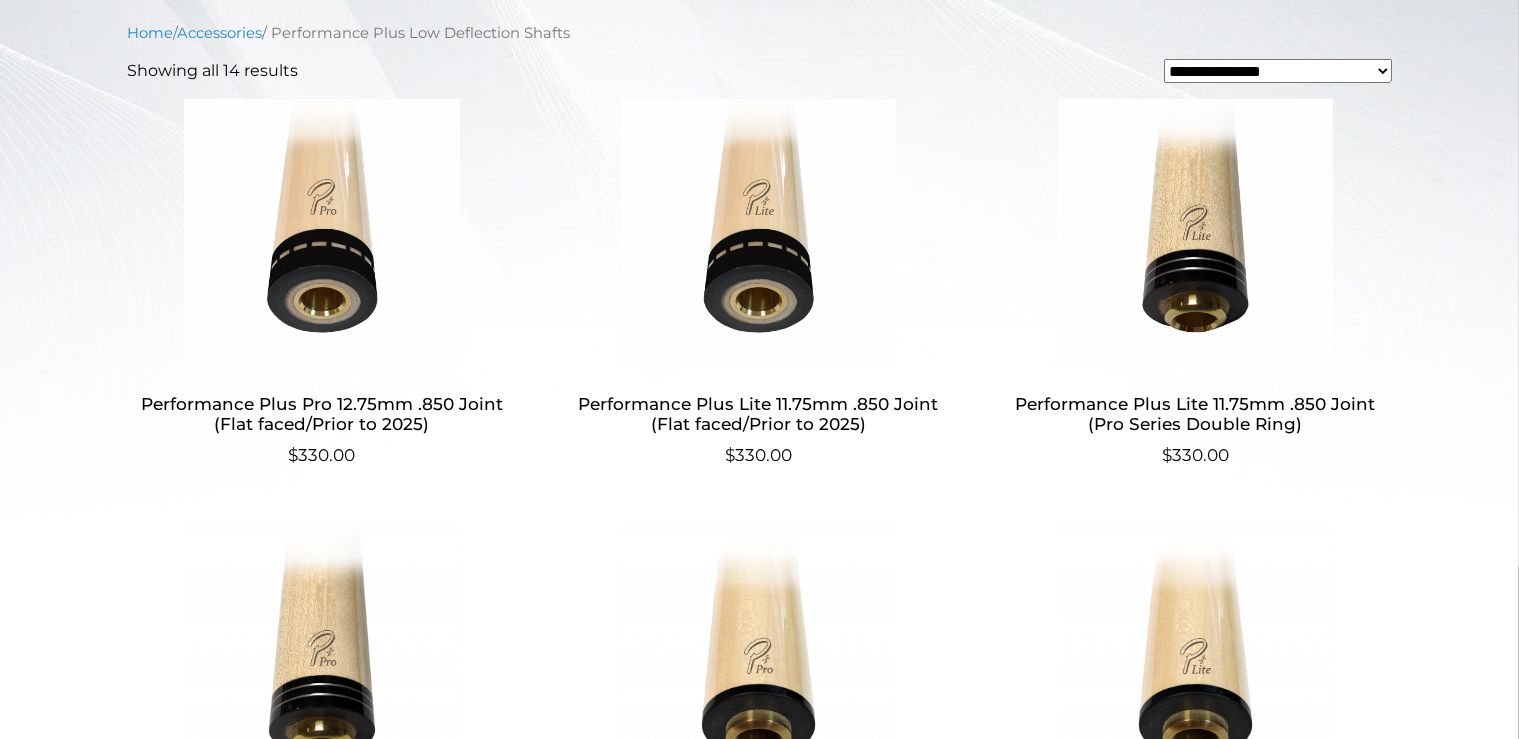click at bounding box center (758, 234) 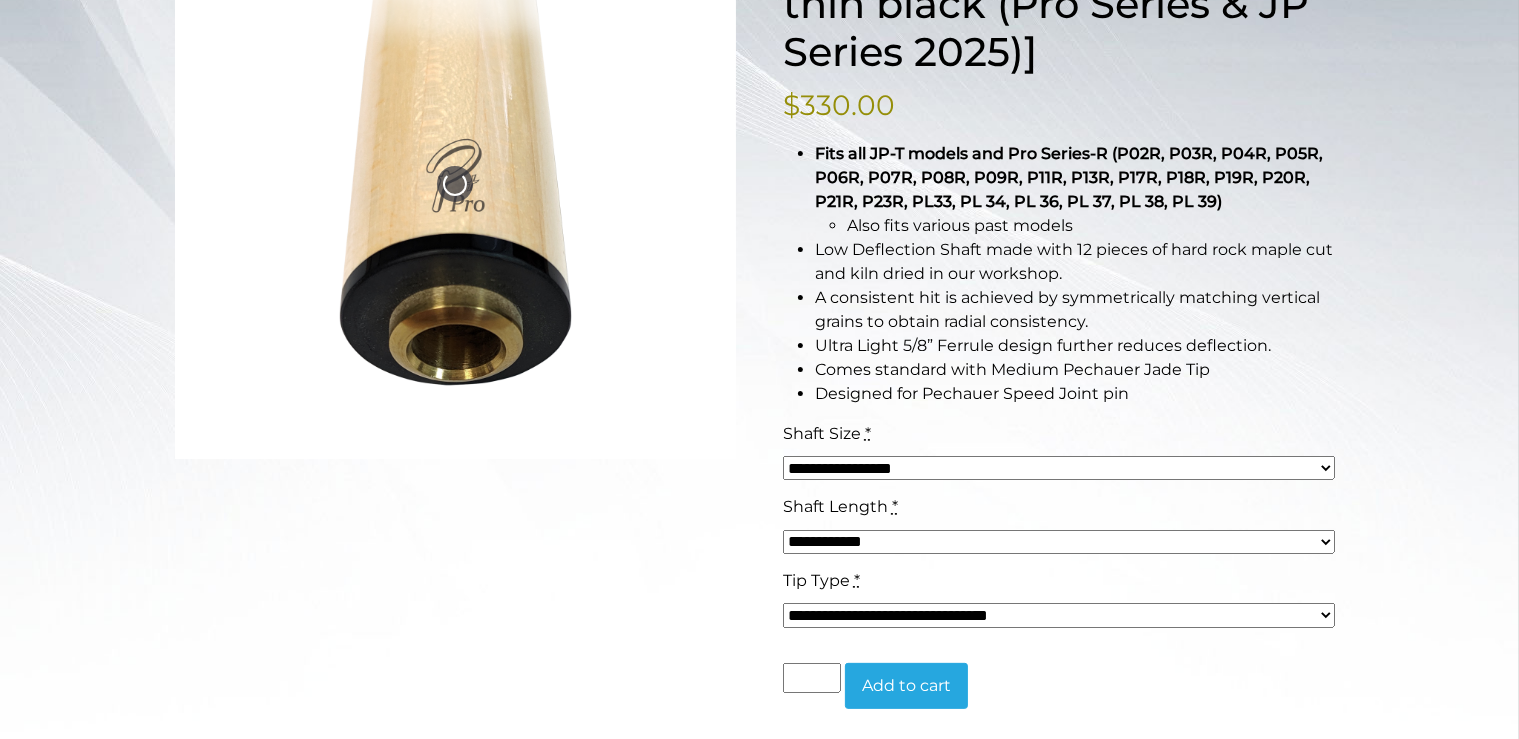 scroll, scrollTop: 422, scrollLeft: 0, axis: vertical 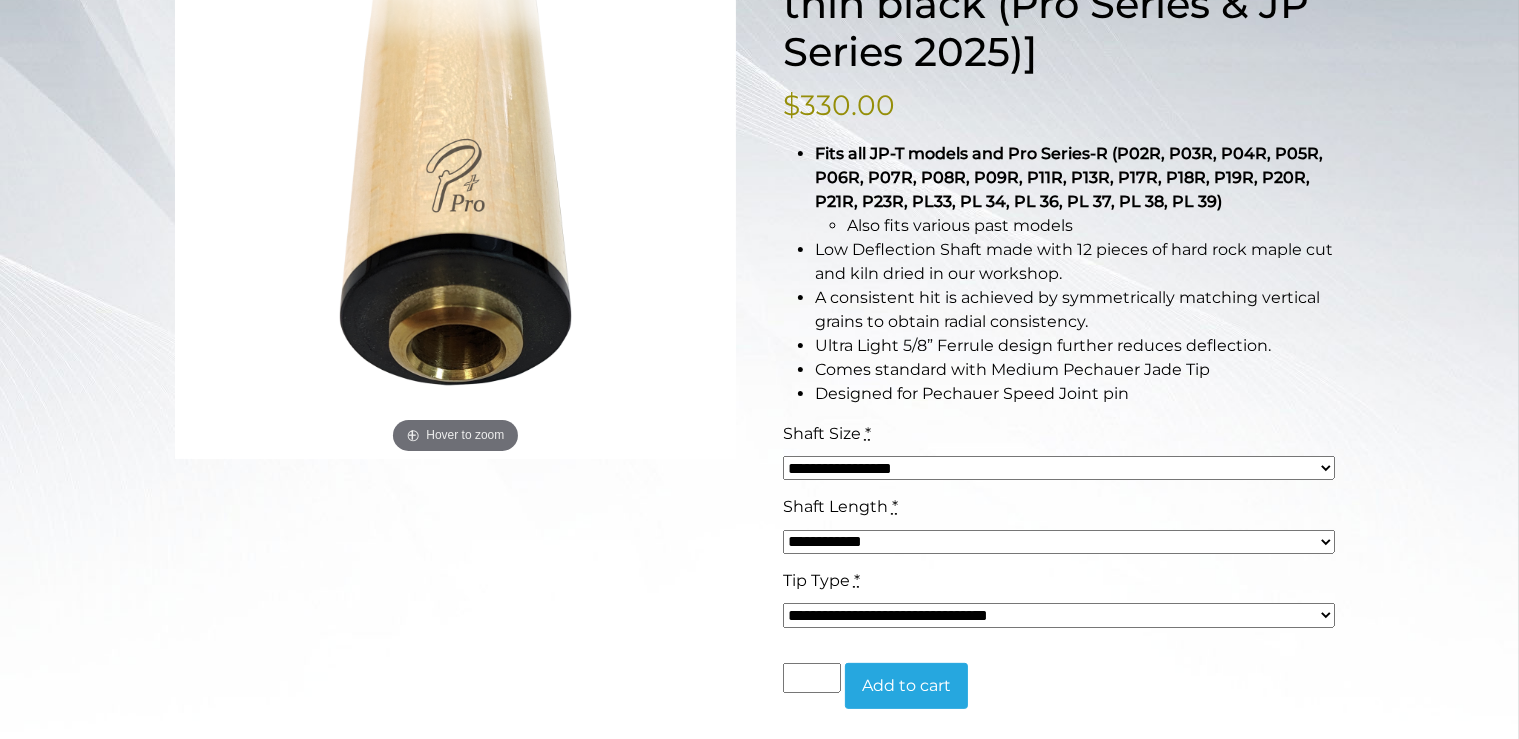 click on "**********" at bounding box center (1059, 468) 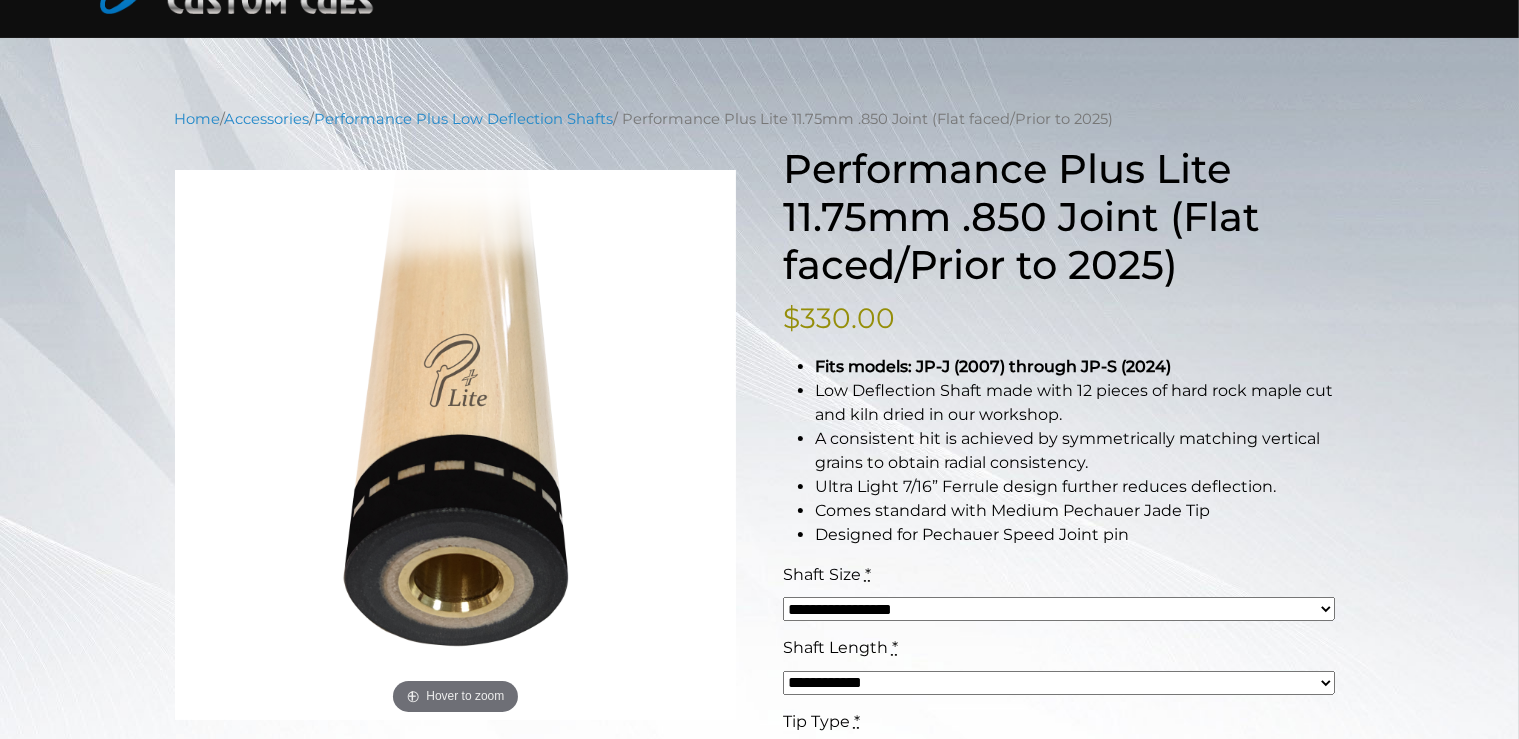scroll, scrollTop: 0, scrollLeft: 0, axis: both 